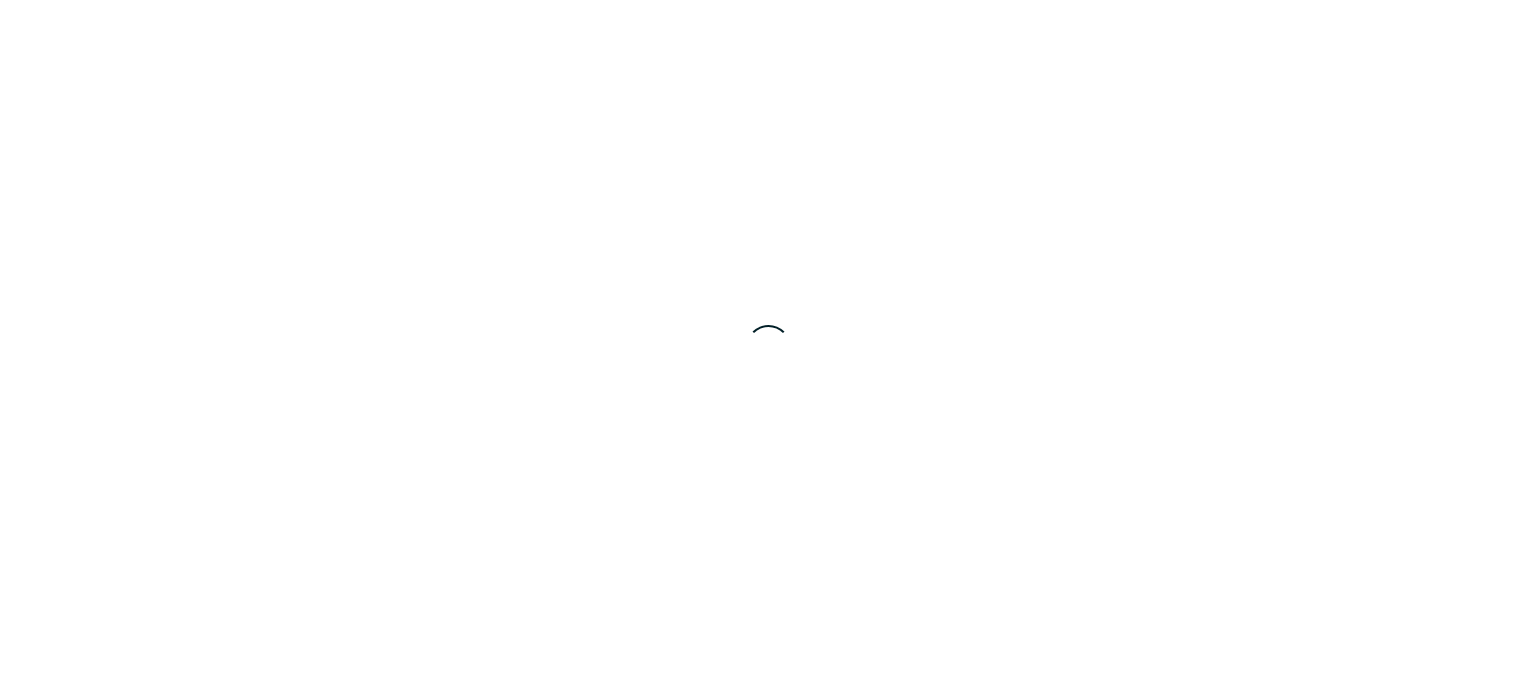 scroll, scrollTop: 0, scrollLeft: 0, axis: both 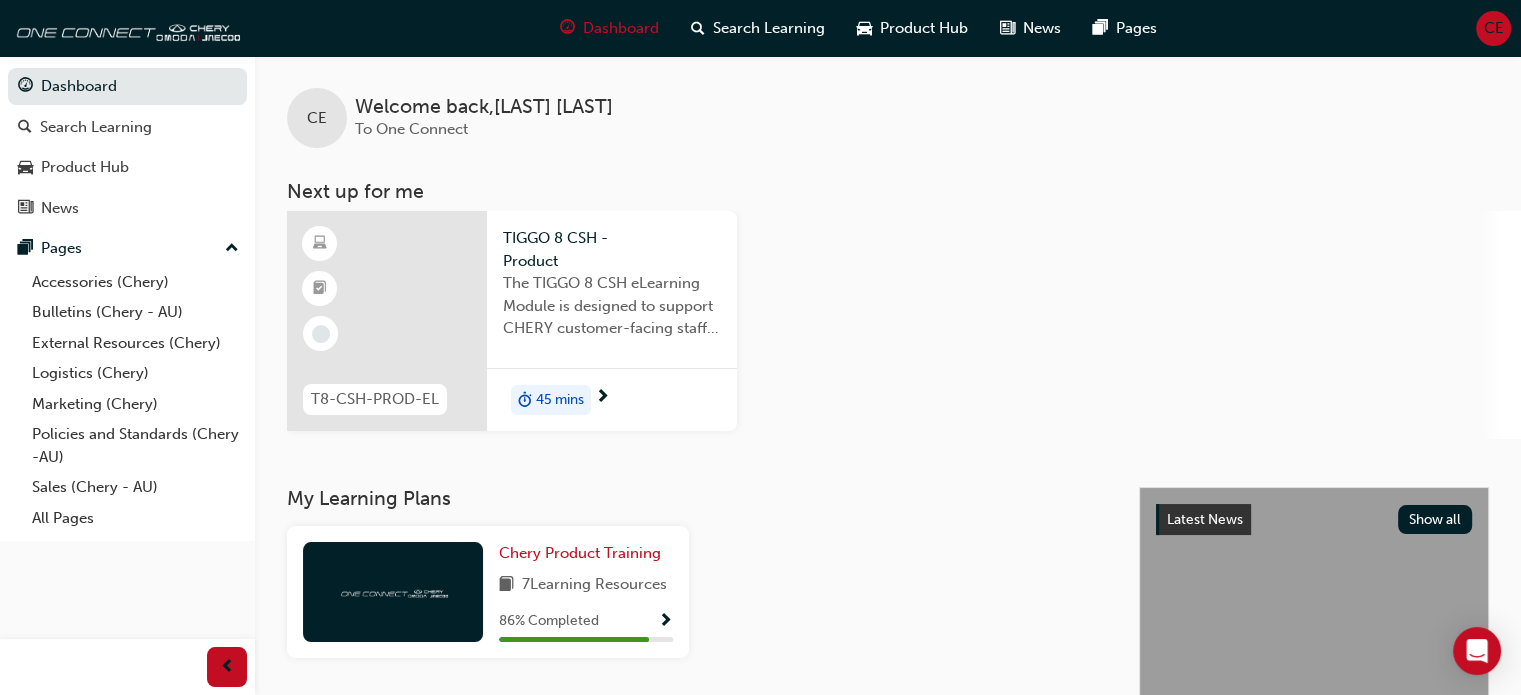 click on "T8-CSH-PROD-EL" at bounding box center [375, 399] 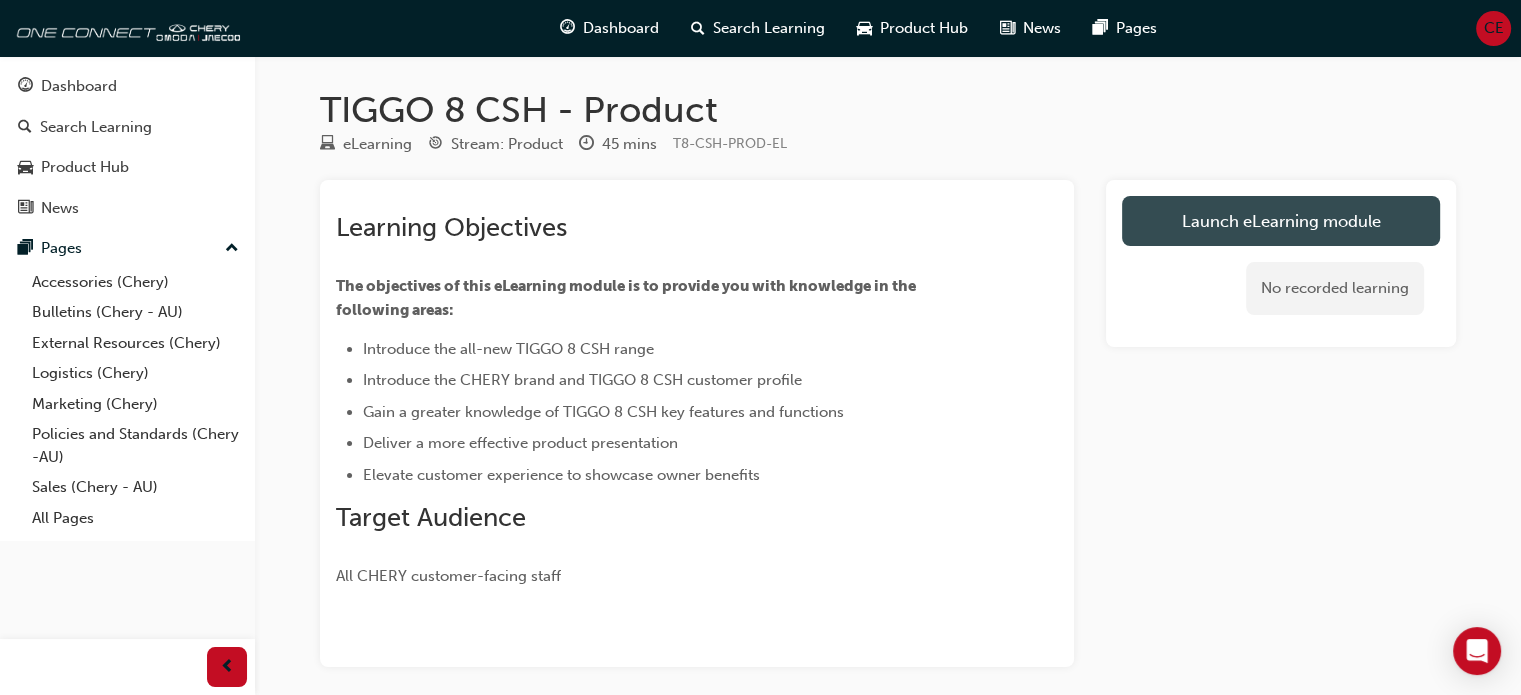 click on "Launch eLearning module" at bounding box center [1281, 221] 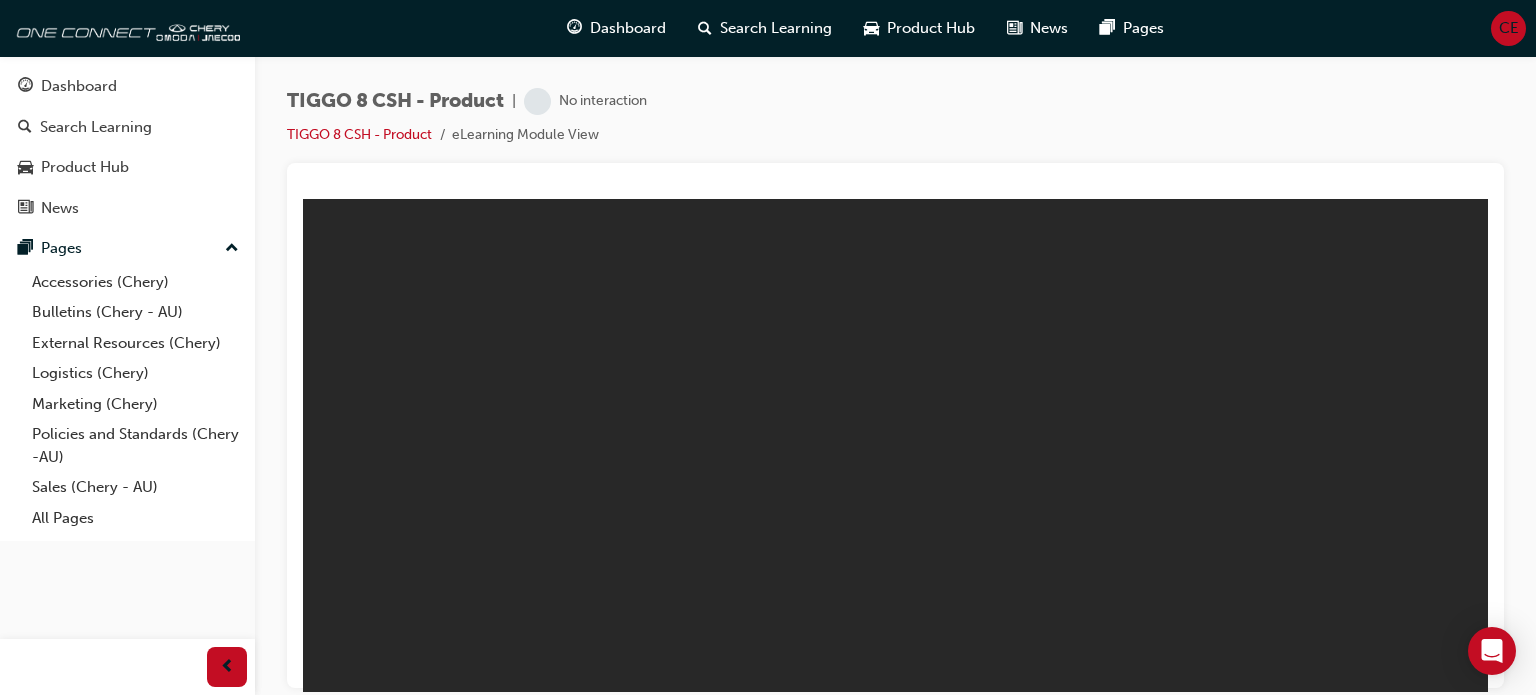 scroll, scrollTop: 0, scrollLeft: 0, axis: both 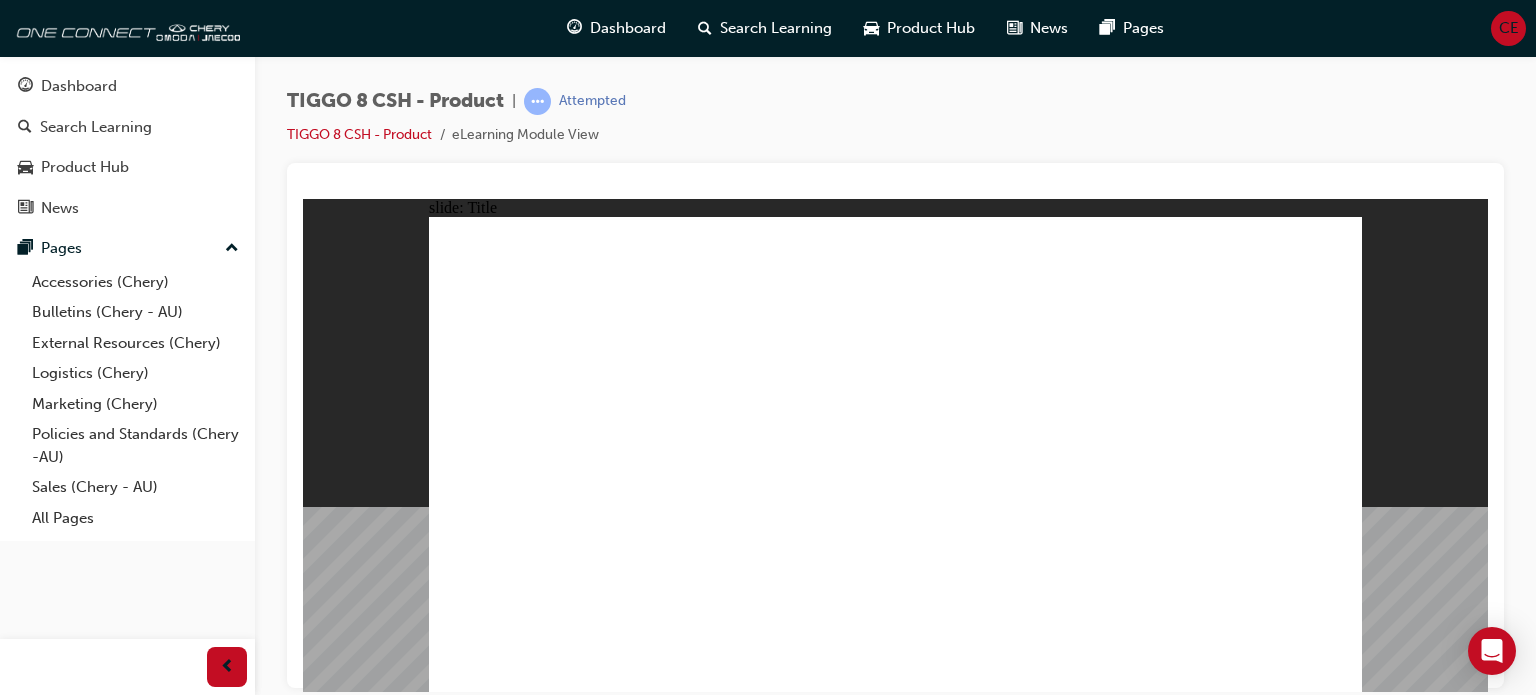 click 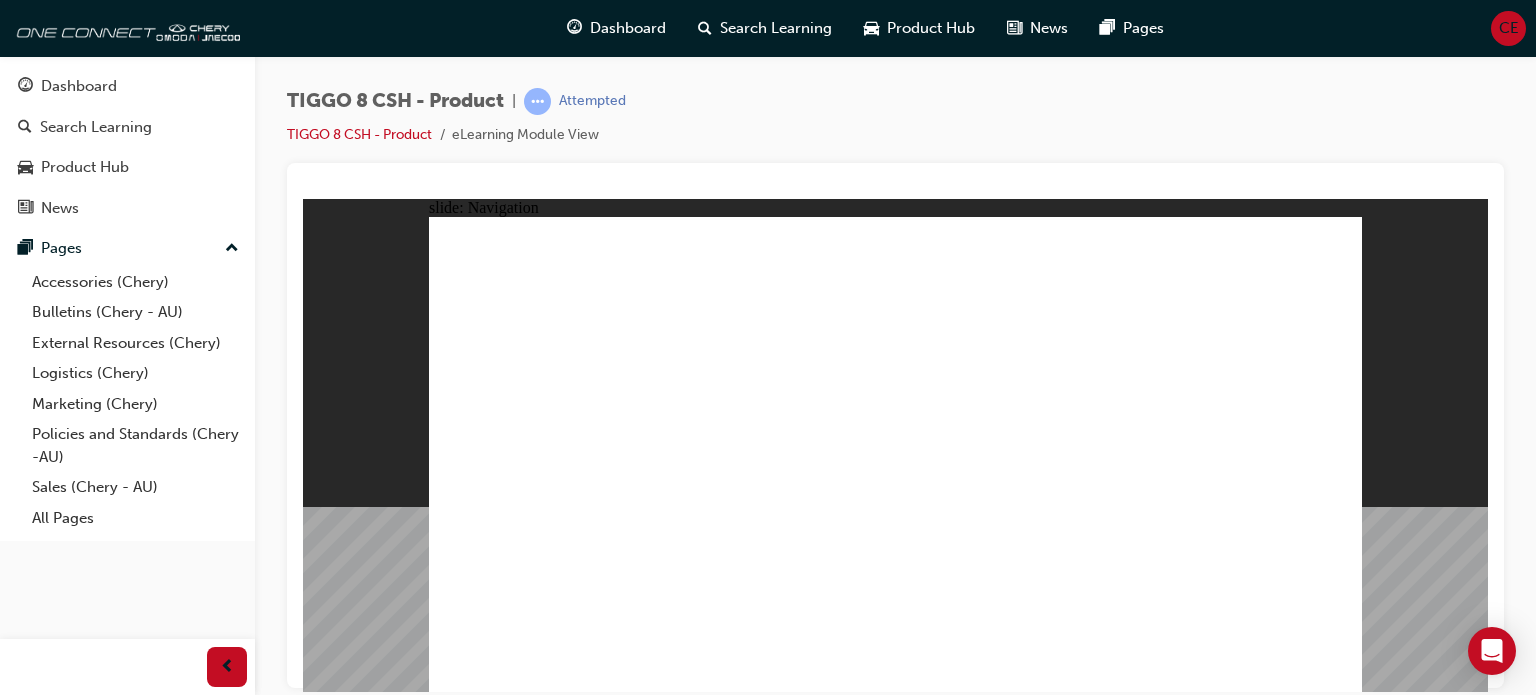 click 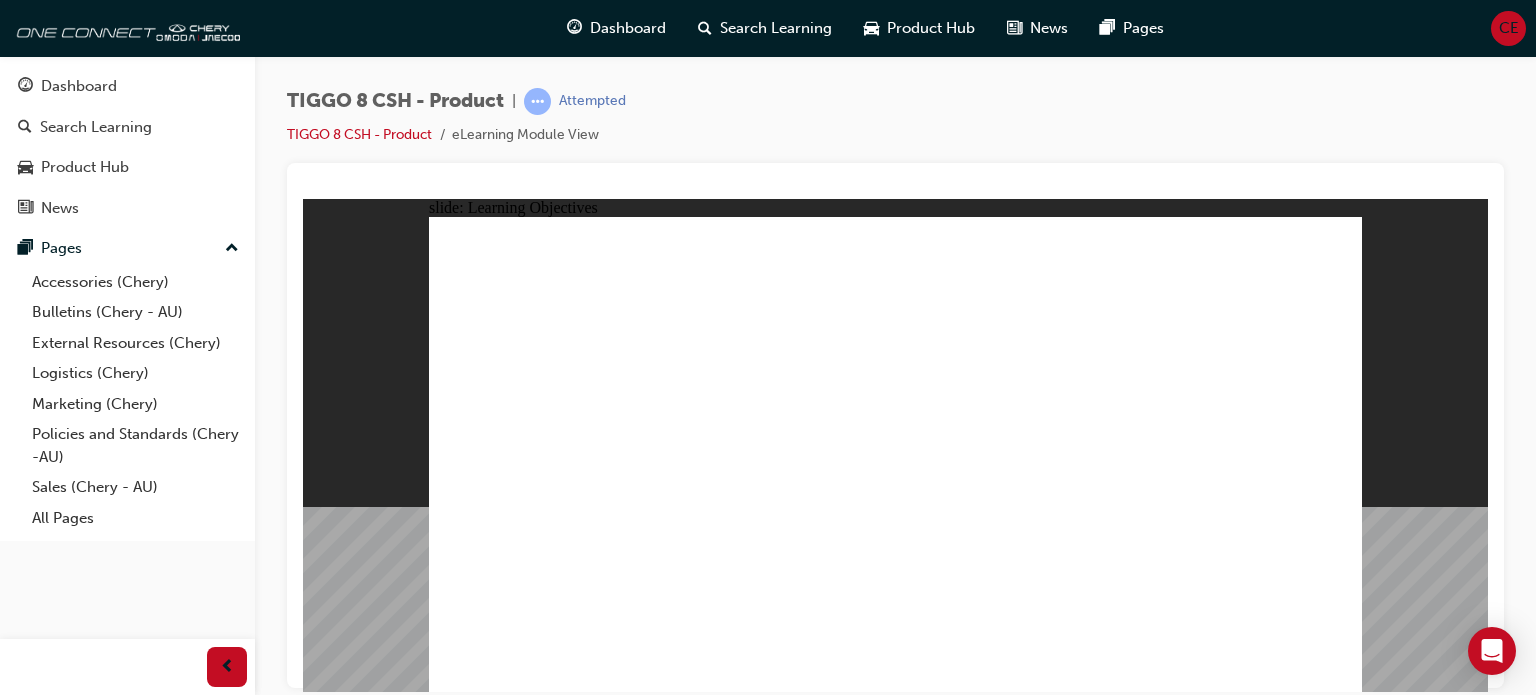 click 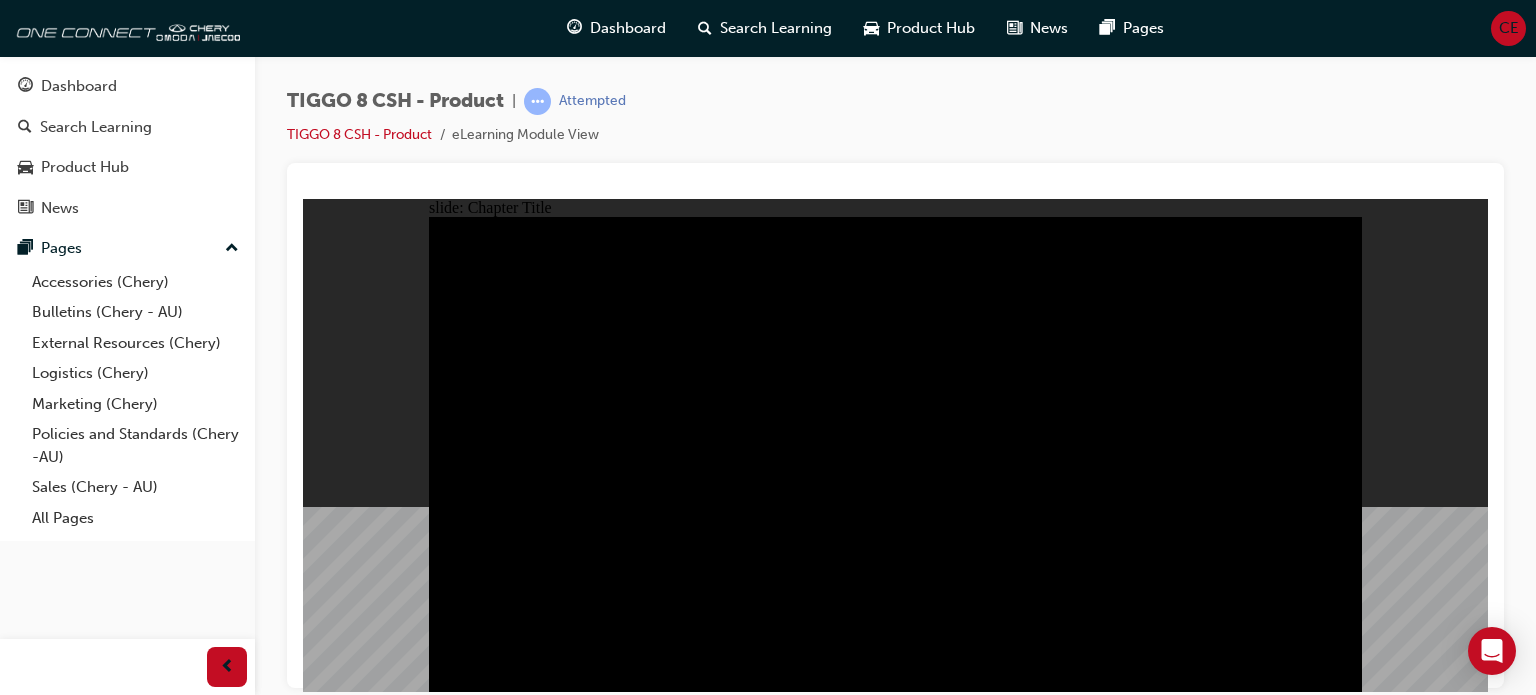 click 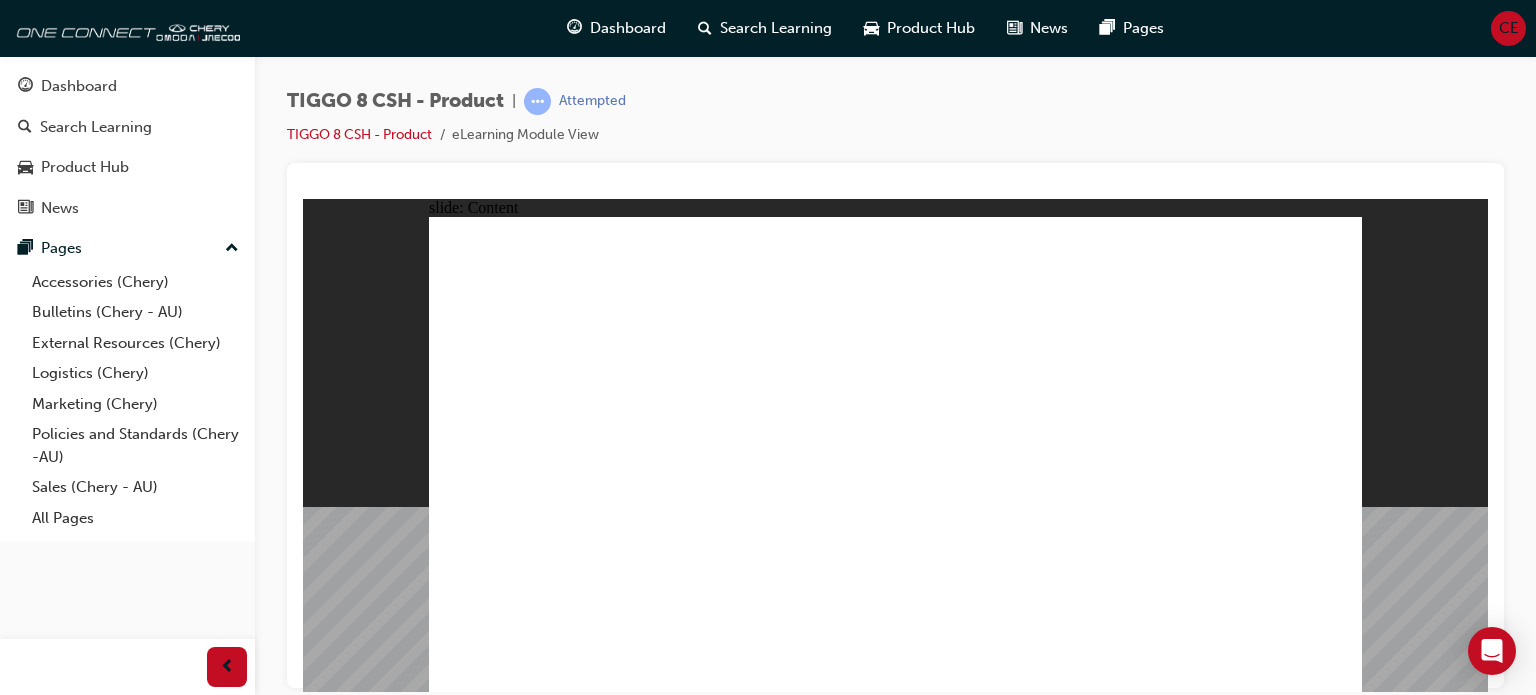 click 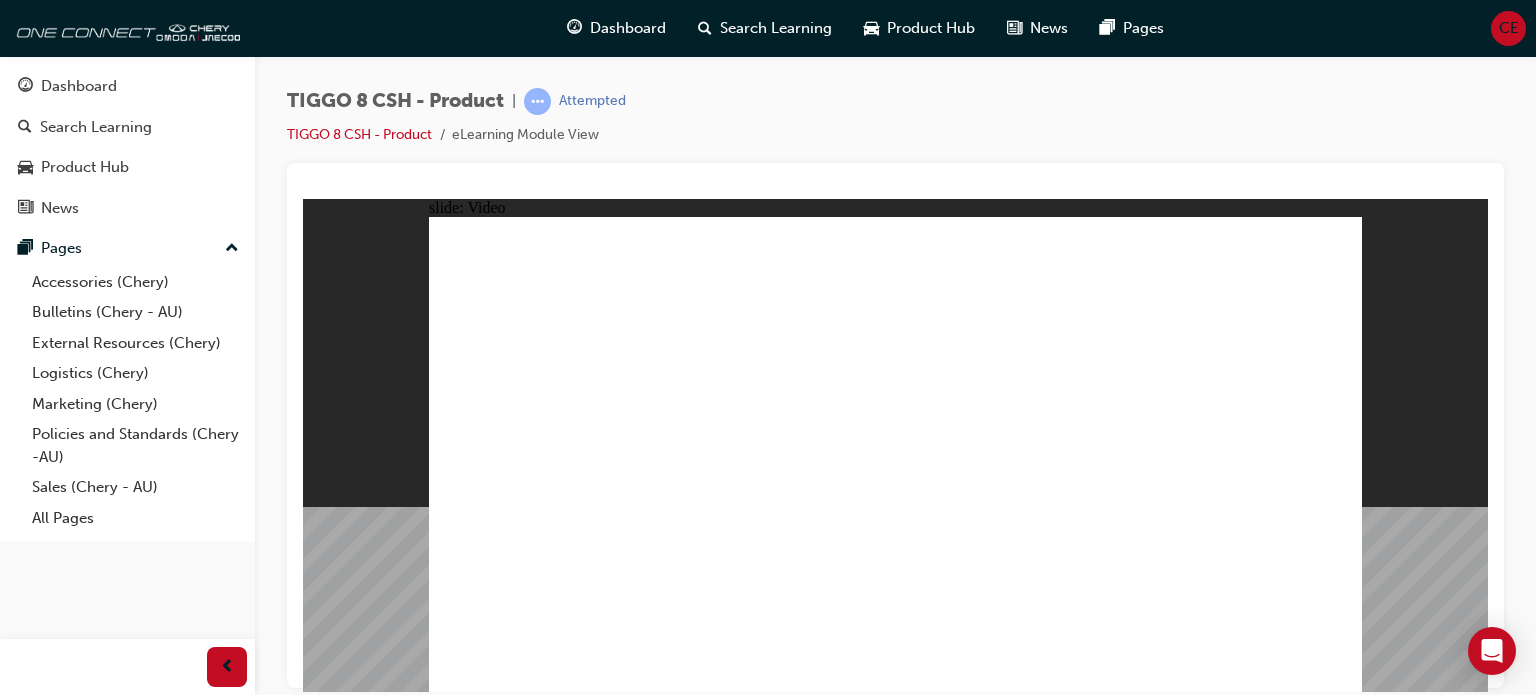 click 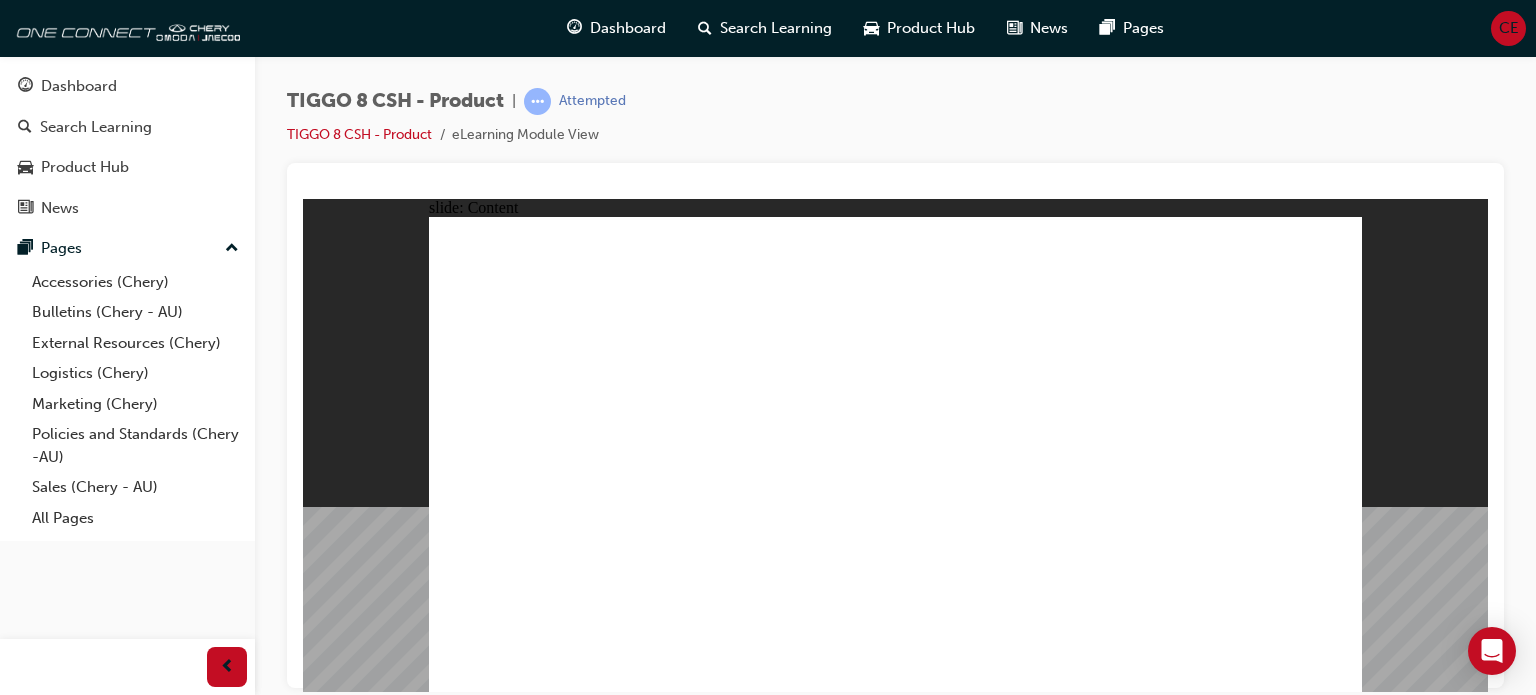 click 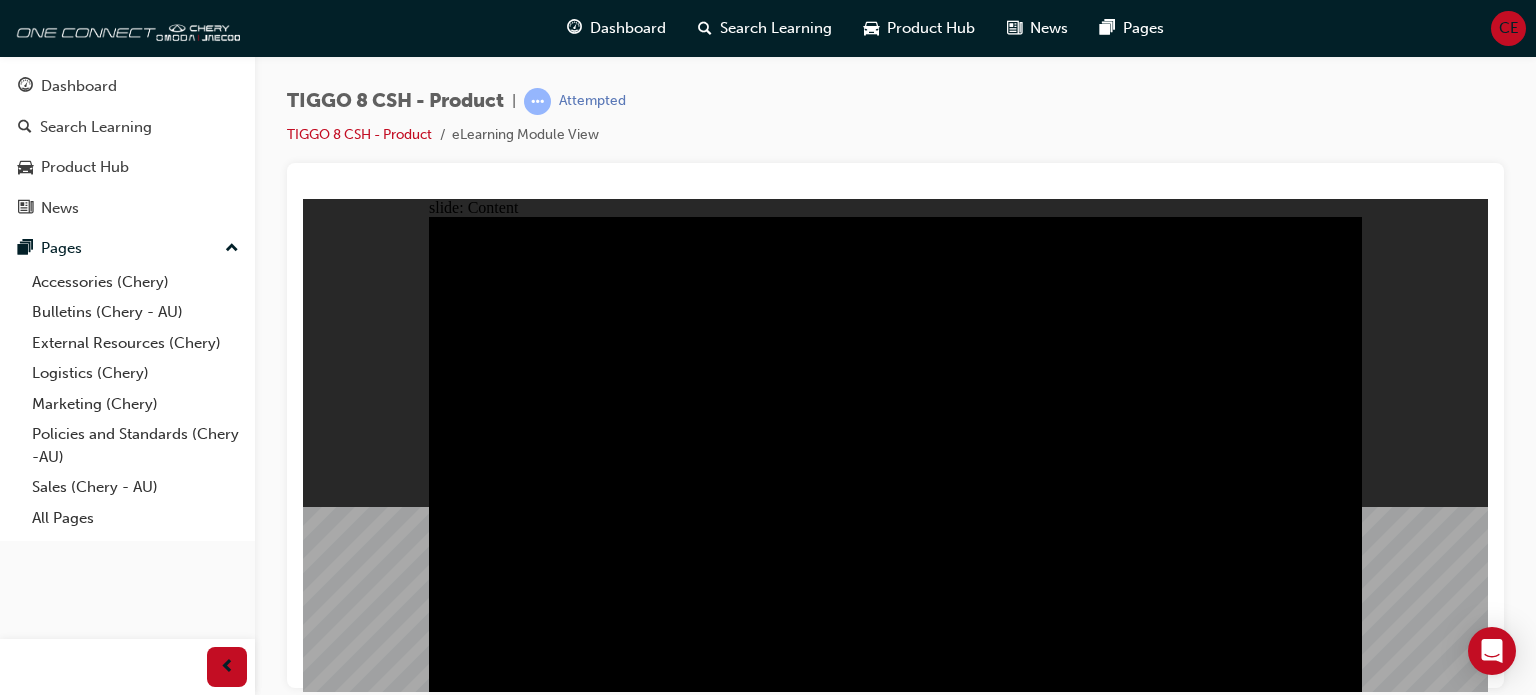 click 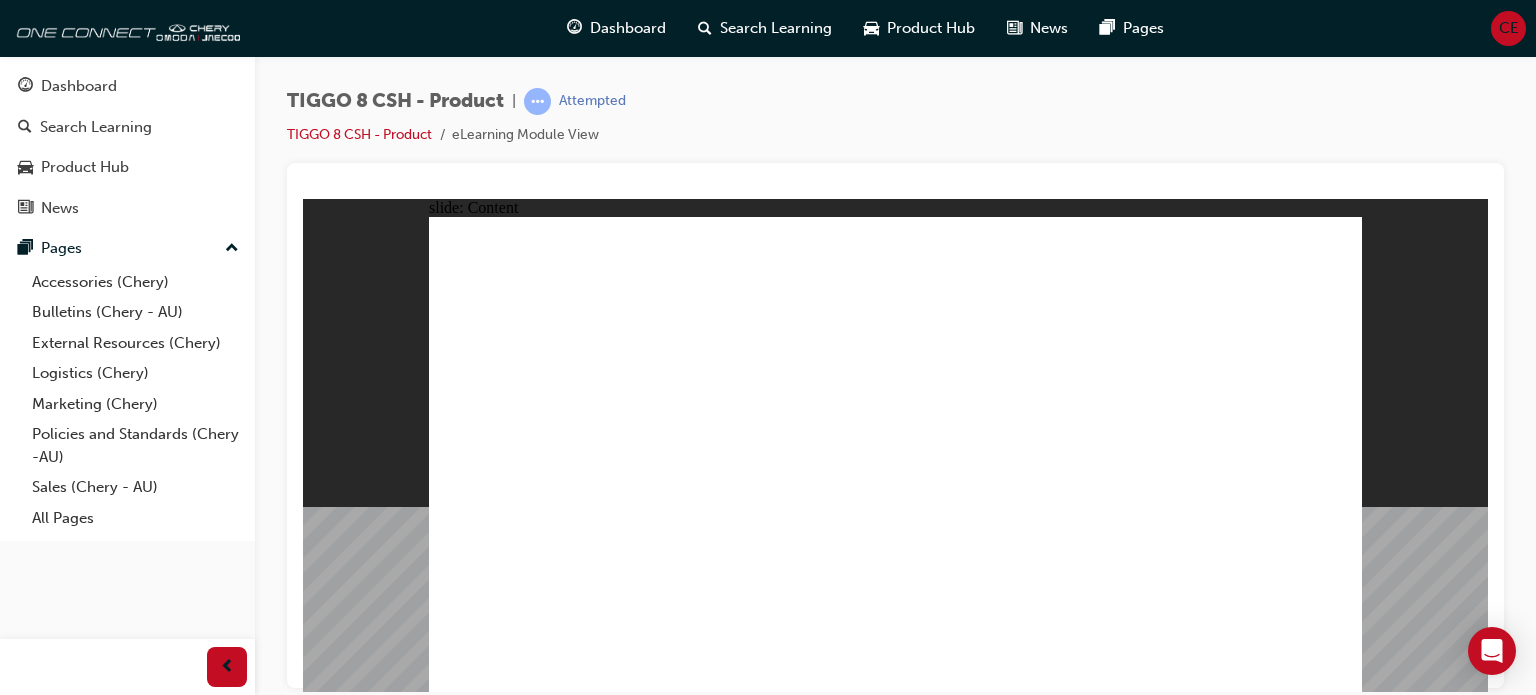 click 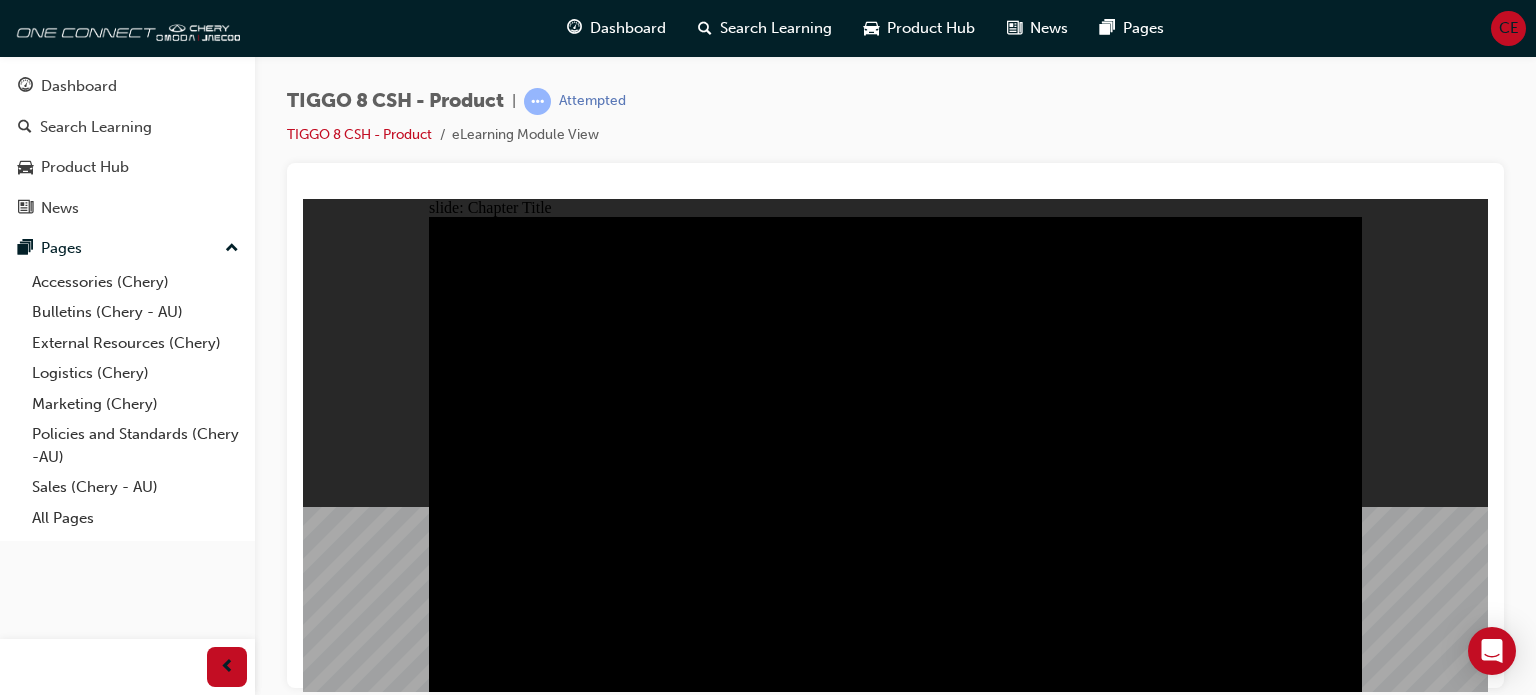click 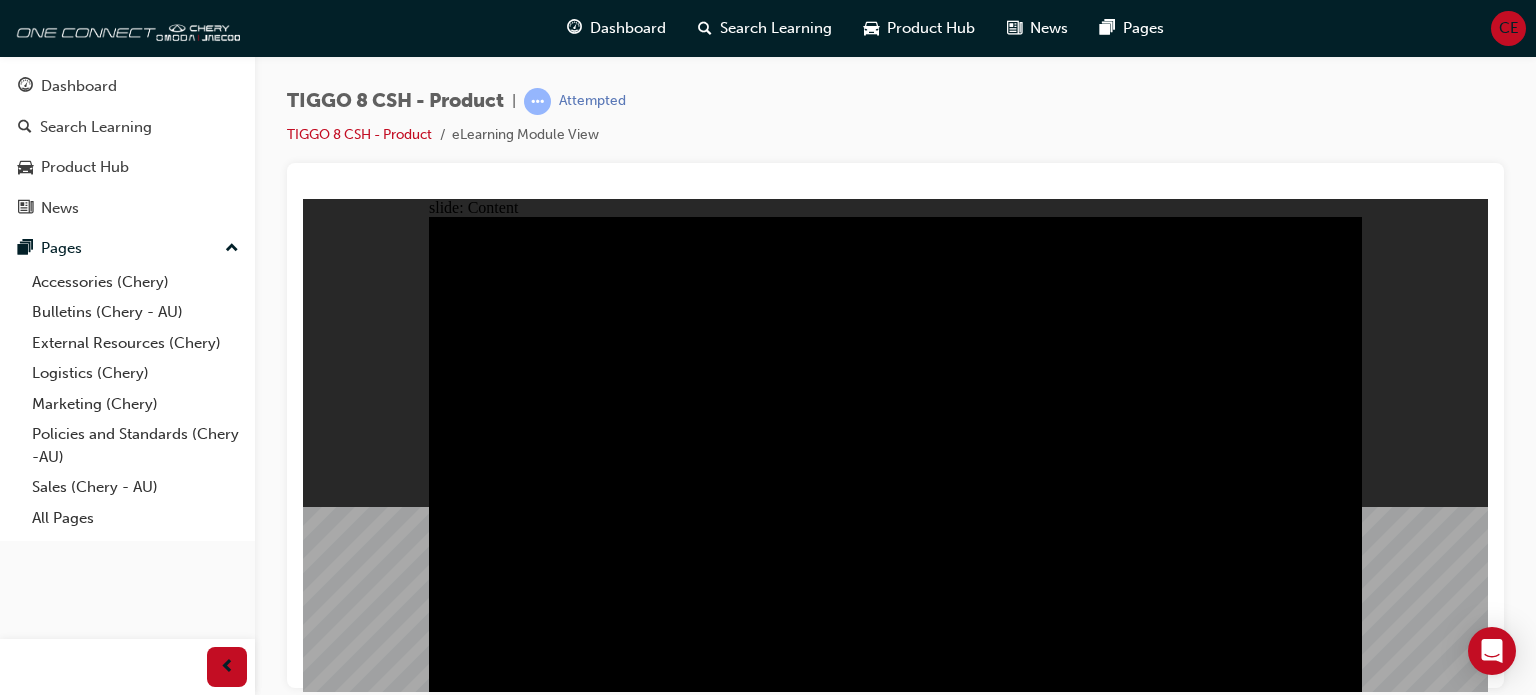 click 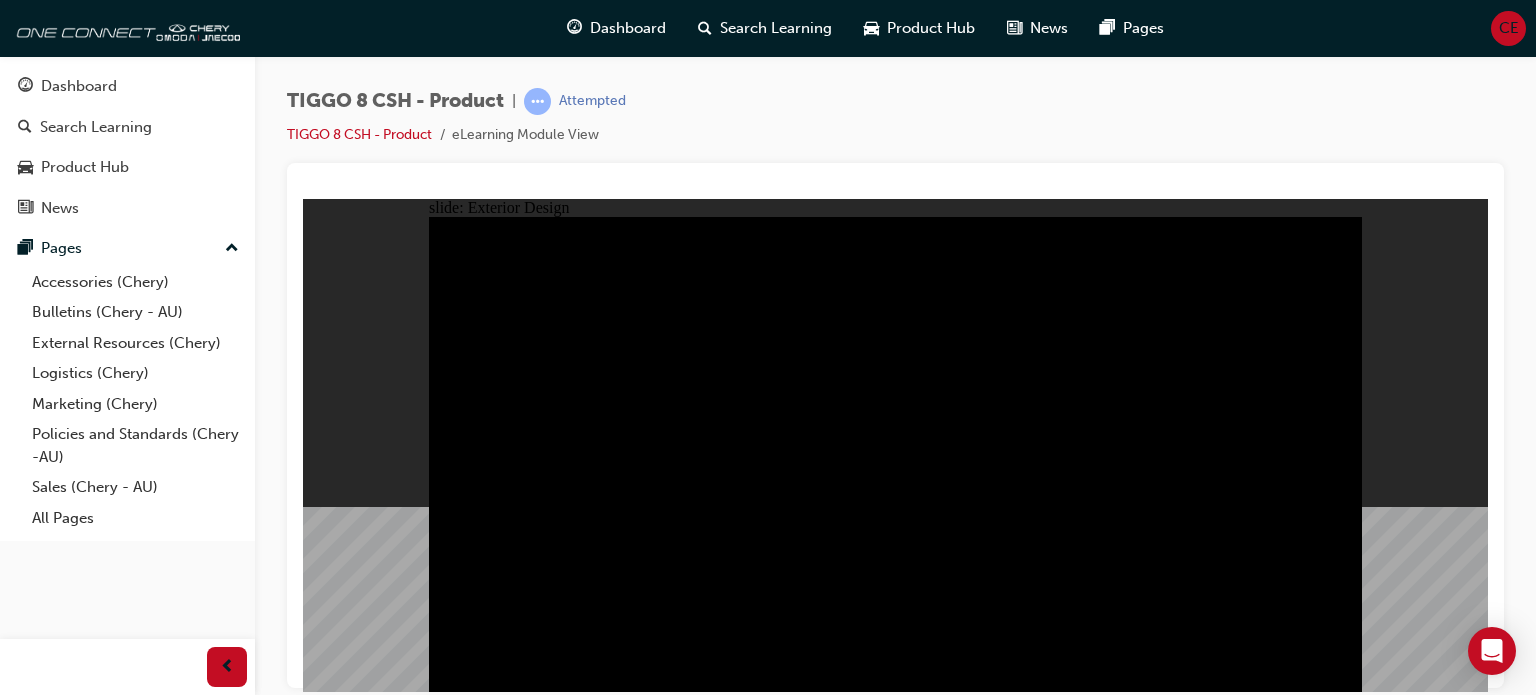 click 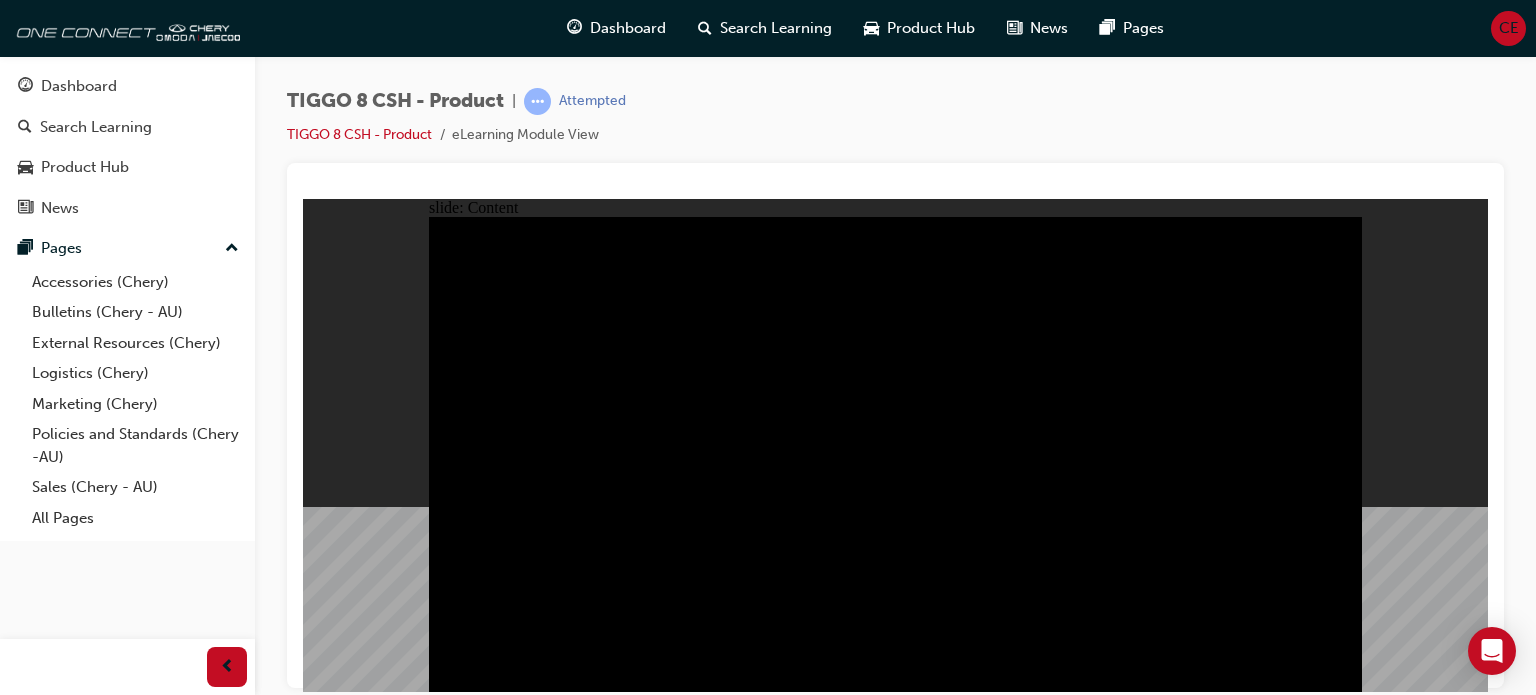 click 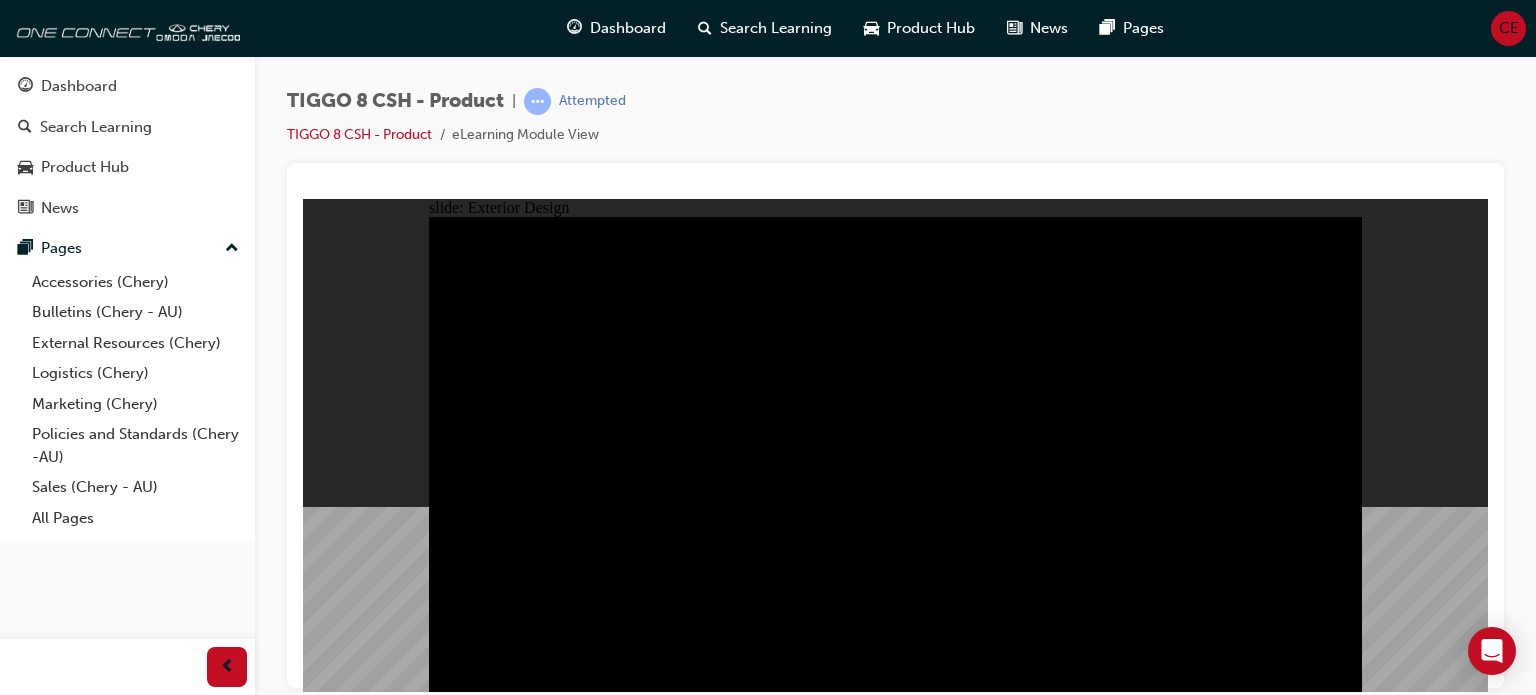 click 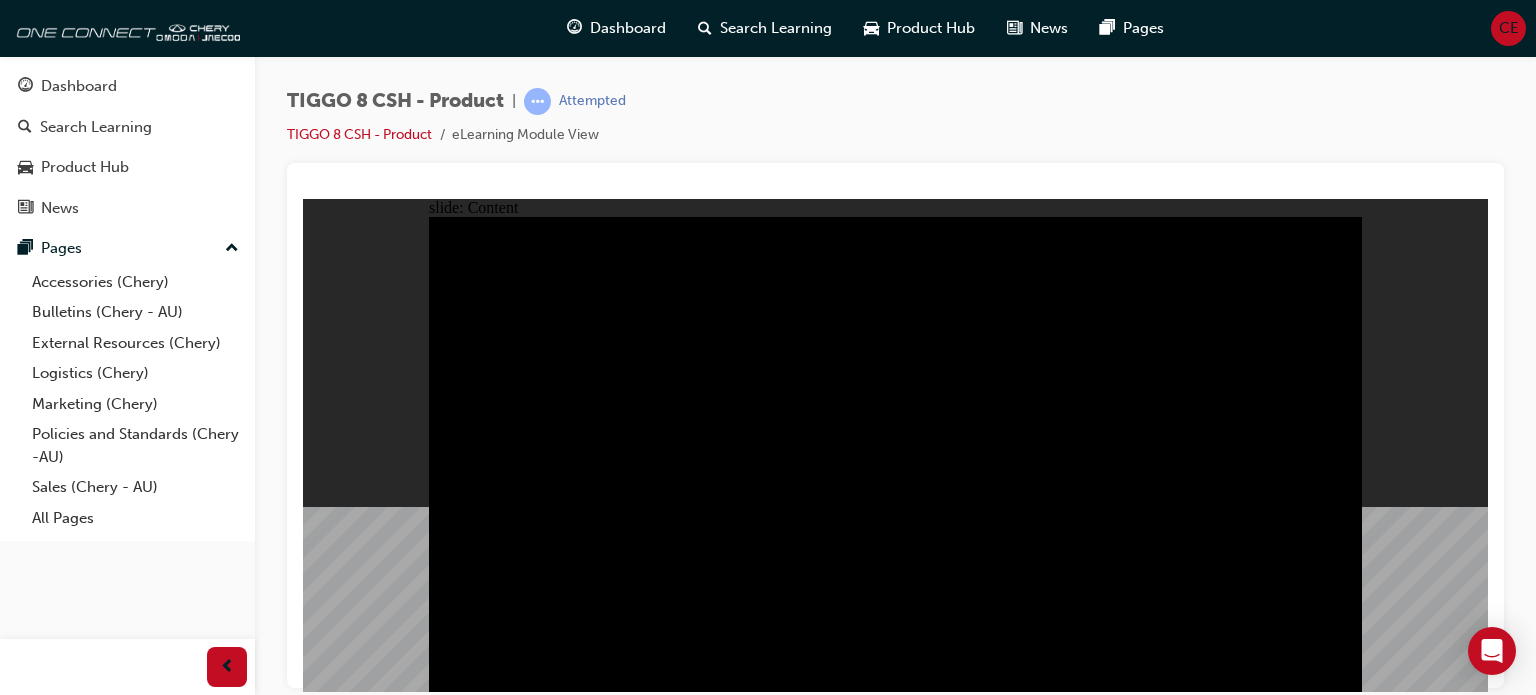 click 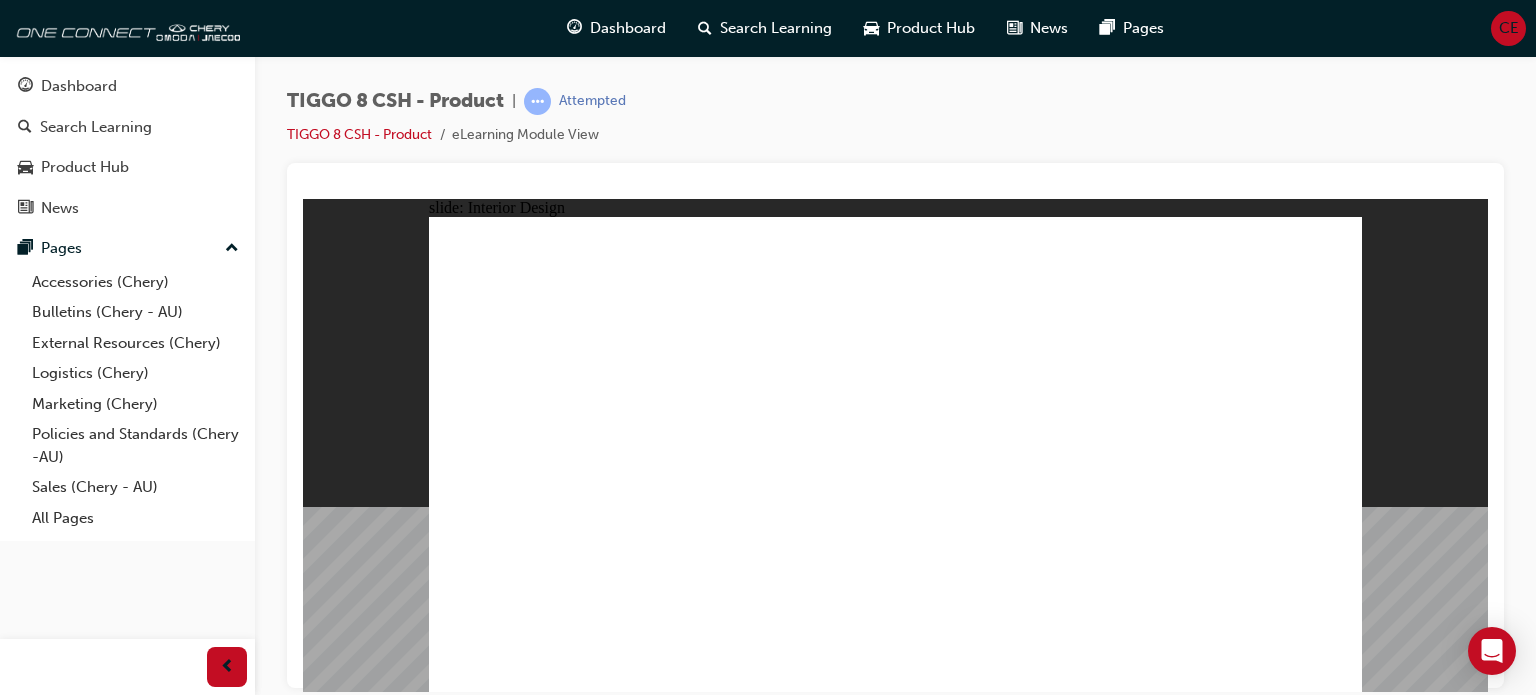 click 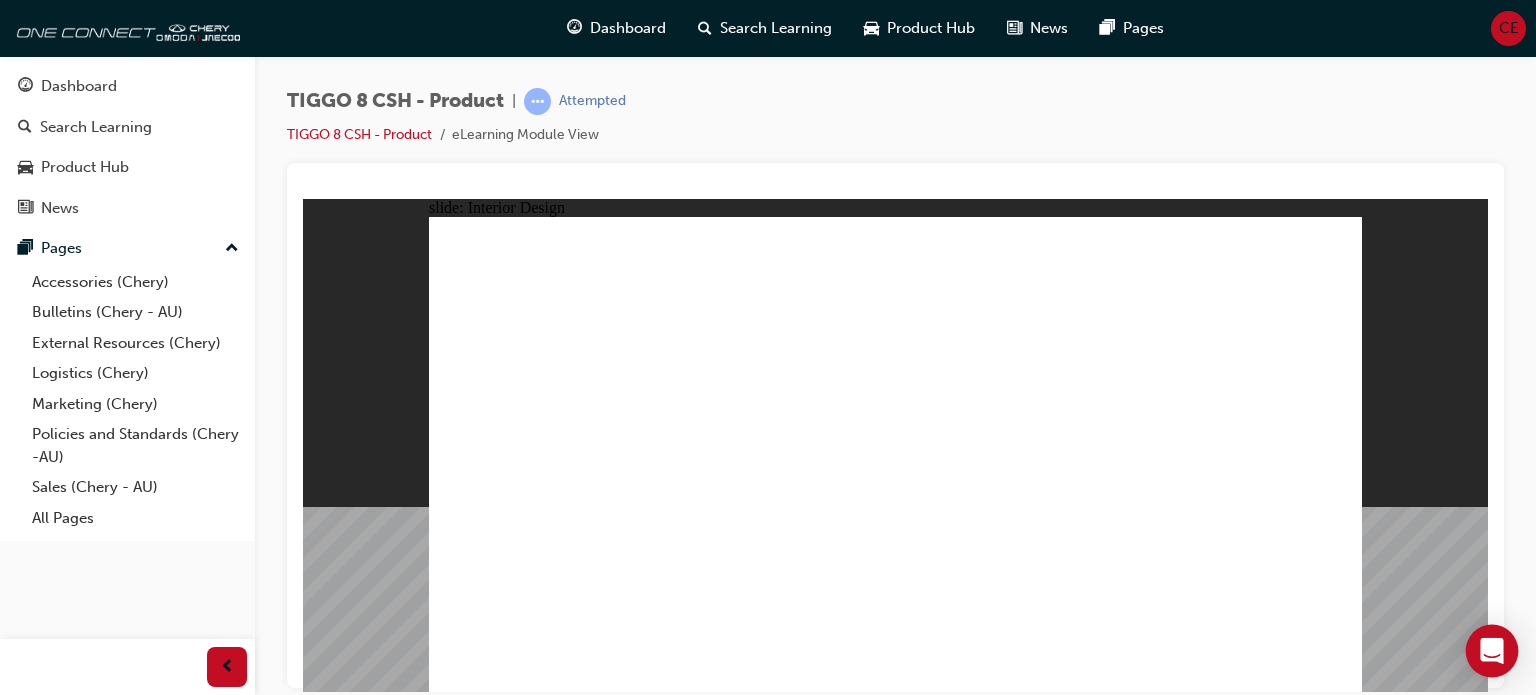 click at bounding box center [1492, 651] 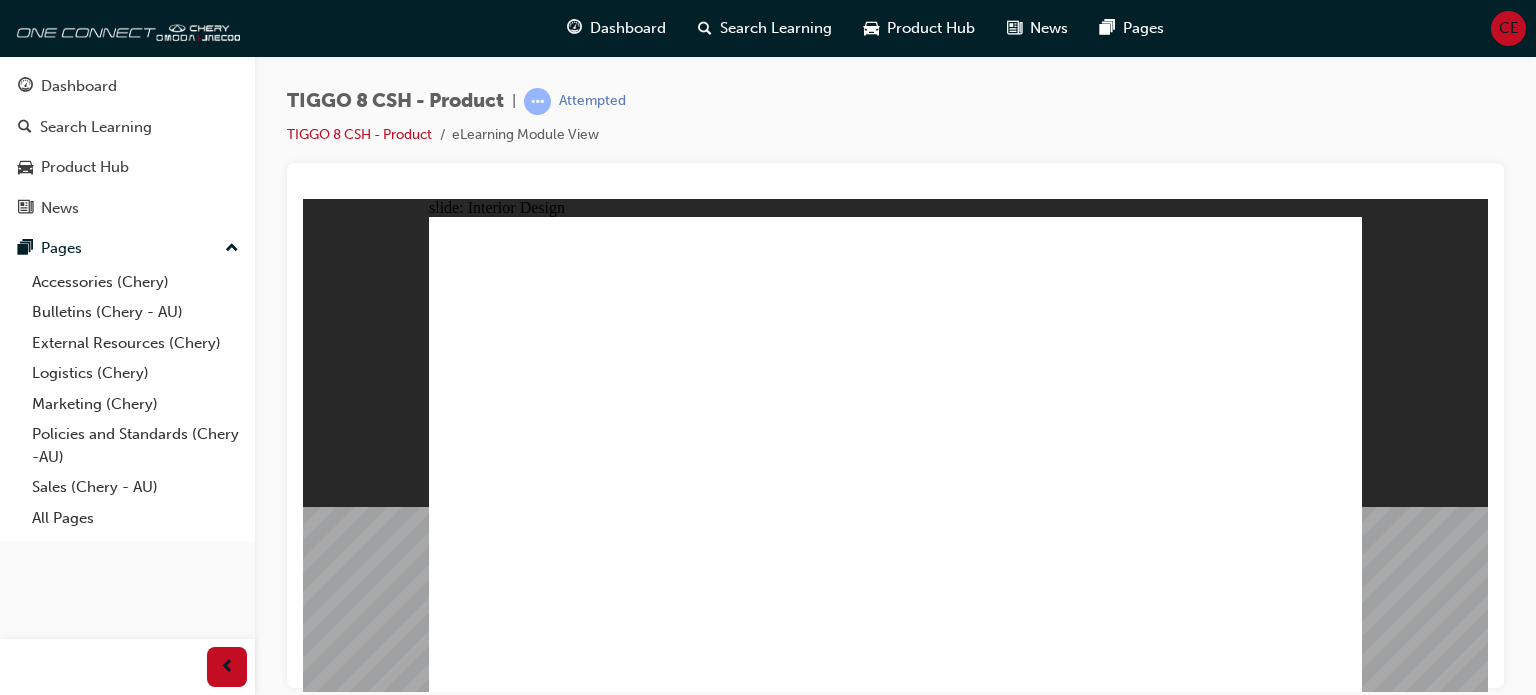 scroll, scrollTop: 0, scrollLeft: 0, axis: both 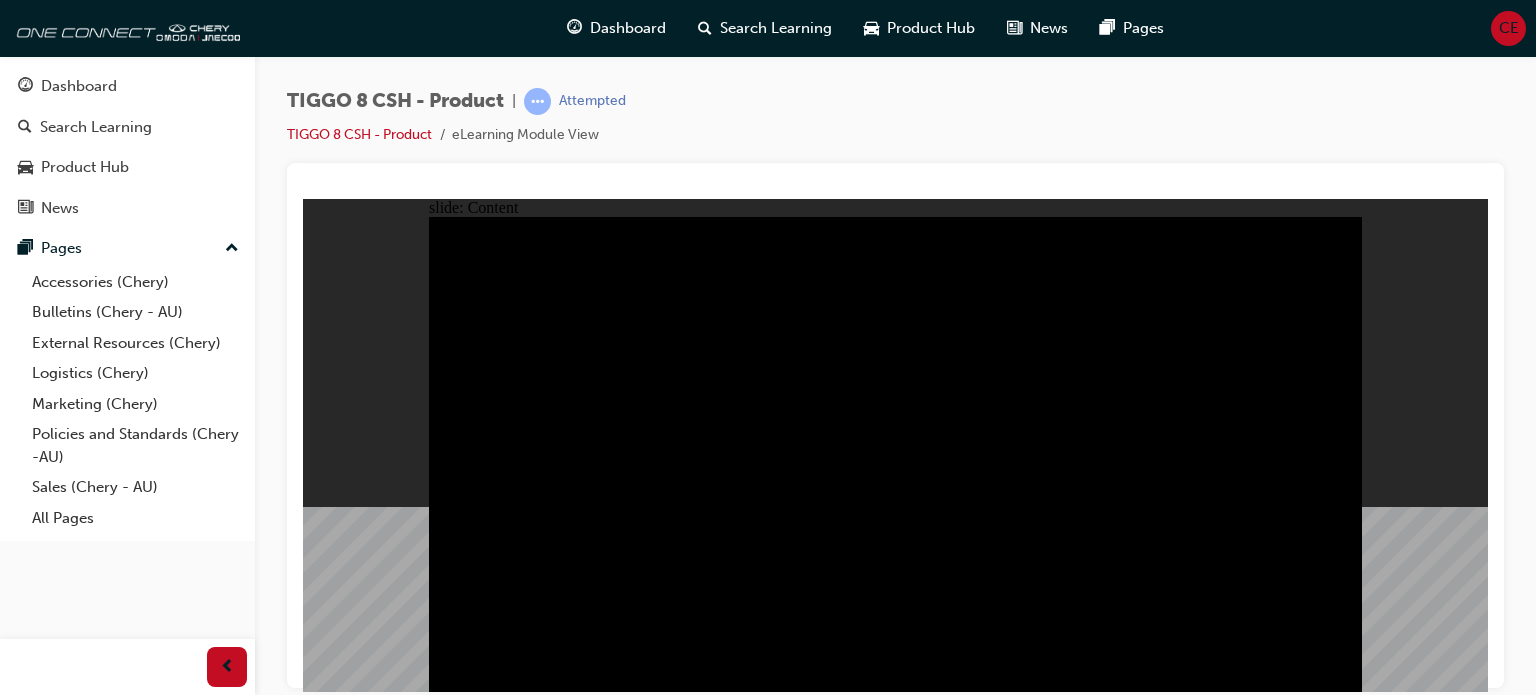 click 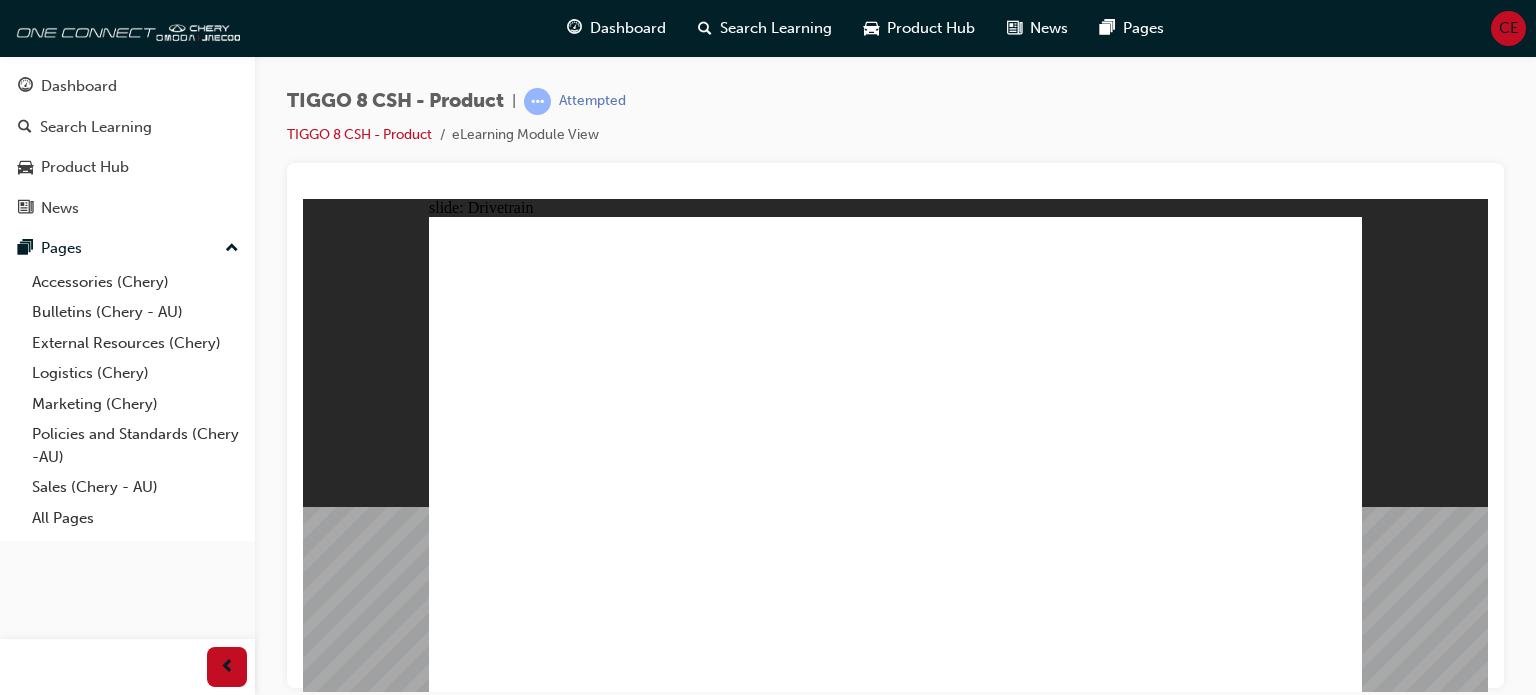 click 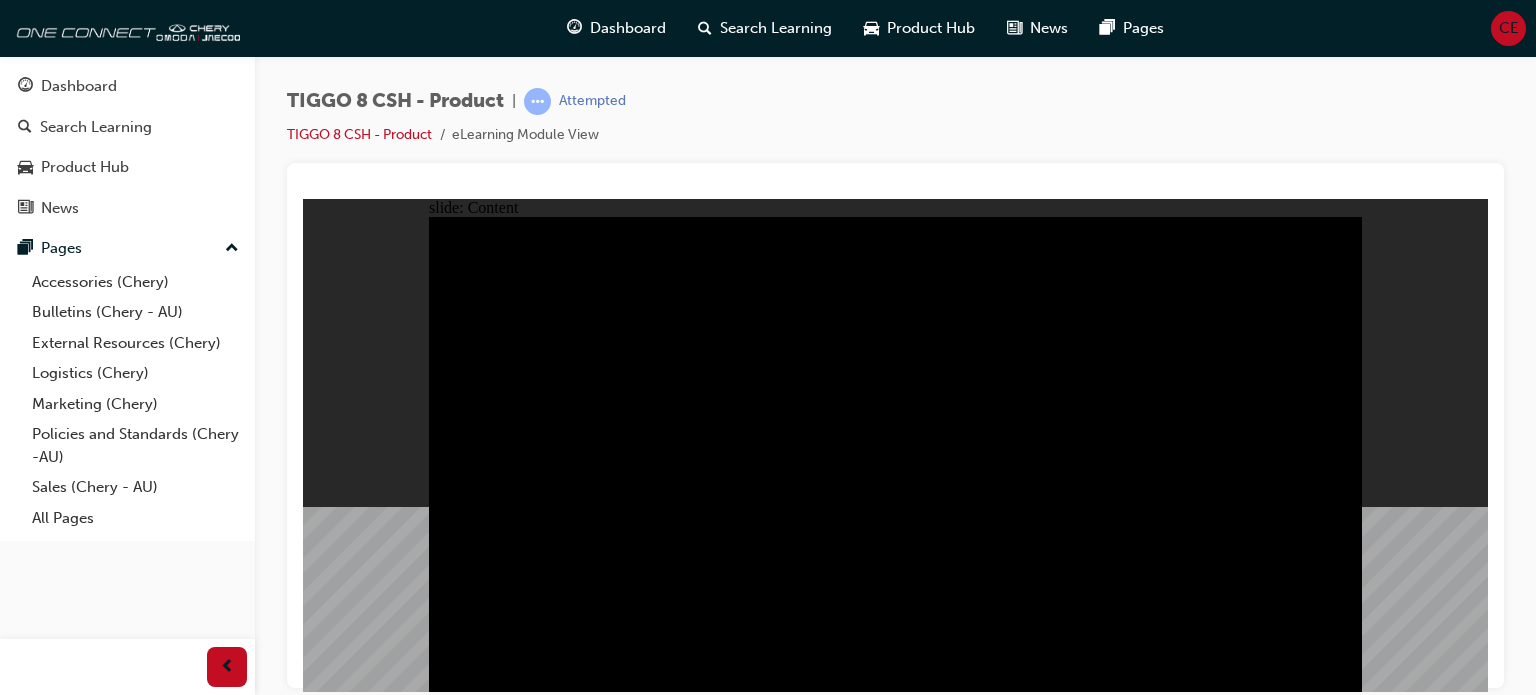 click at bounding box center (895, 1434) 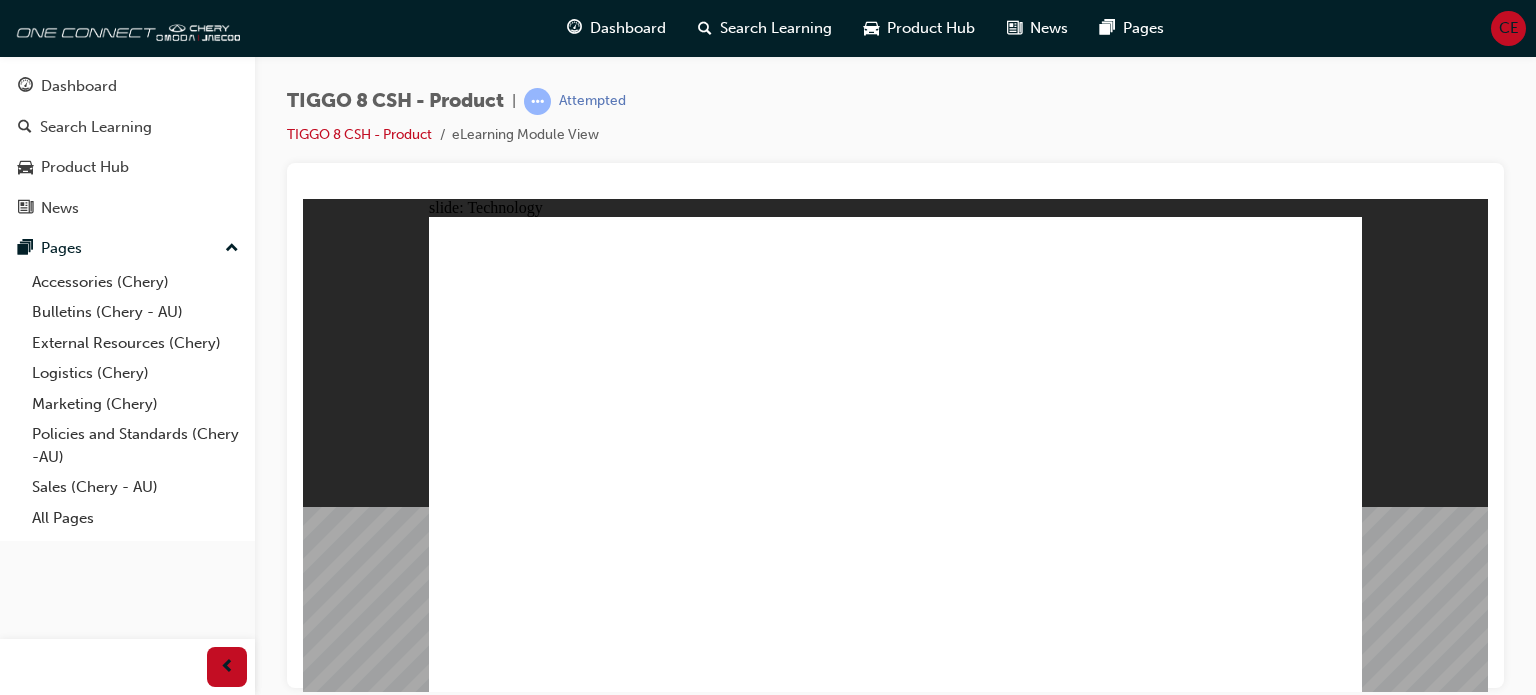 click 